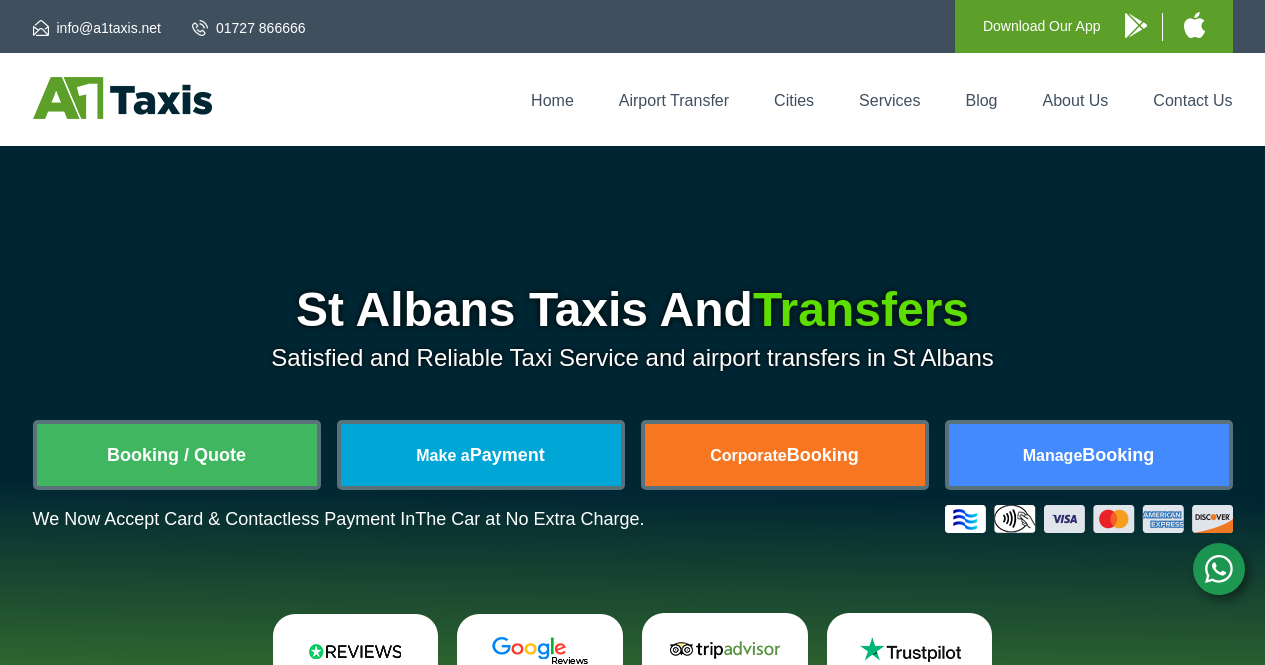 scroll, scrollTop: 0, scrollLeft: 0, axis: both 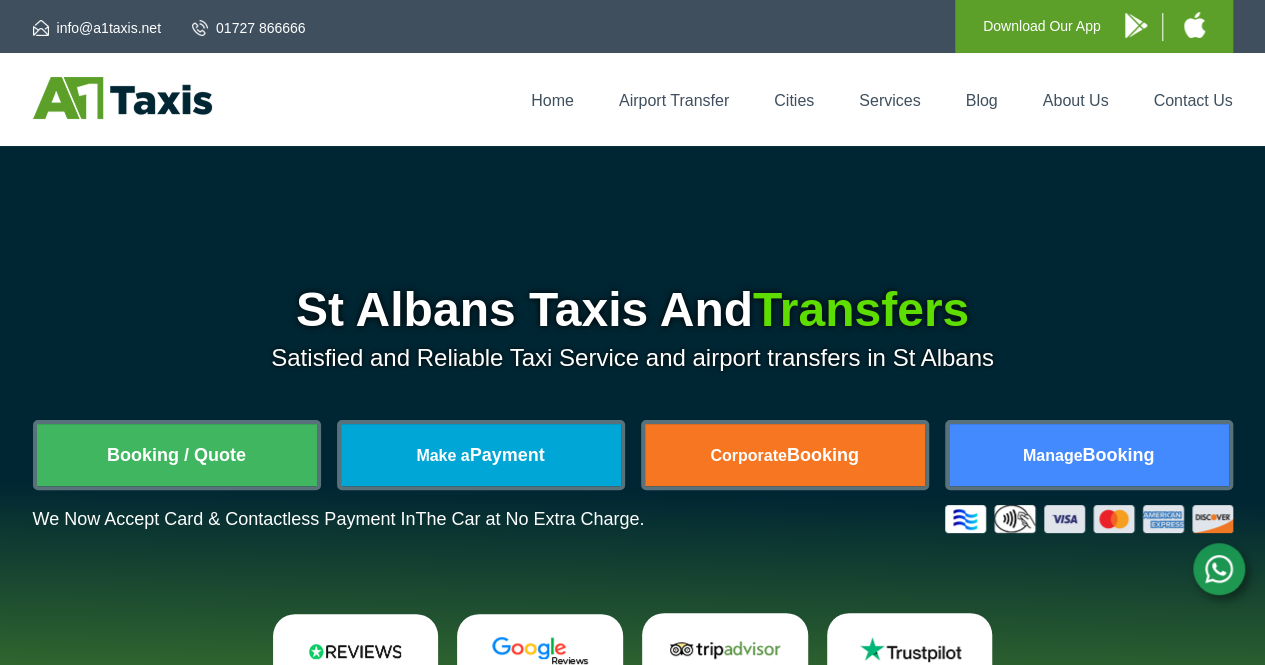 click on "Booking / Quote" at bounding box center (177, 455) 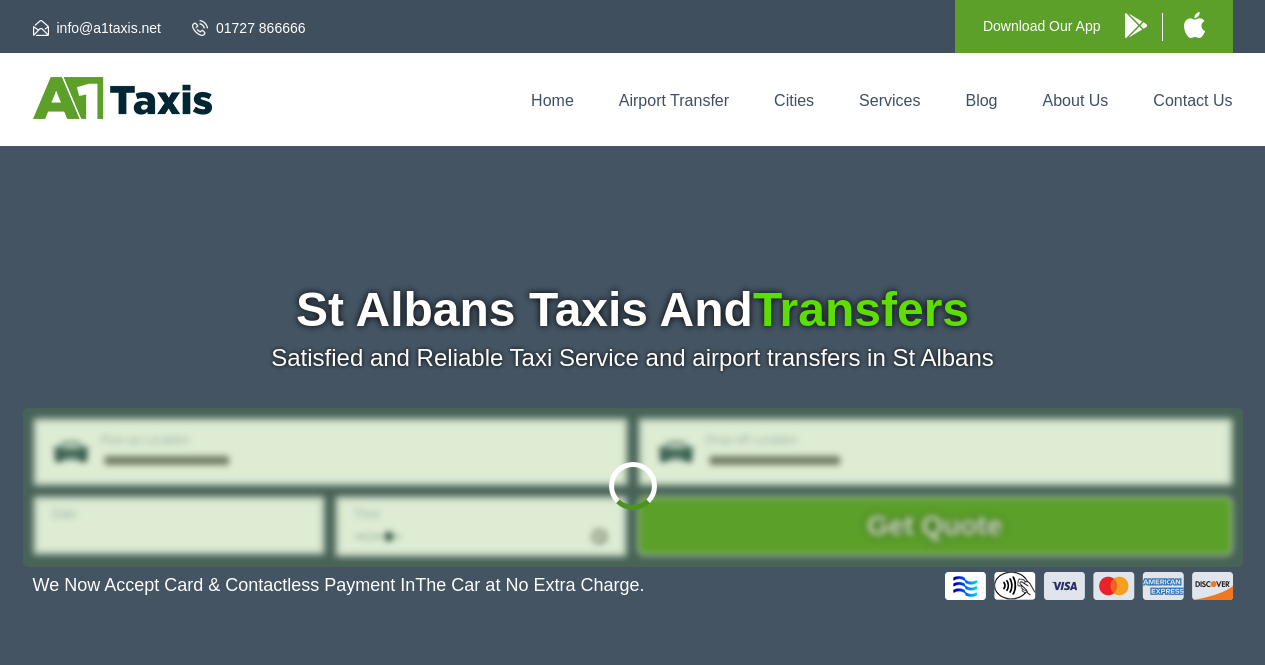 scroll, scrollTop: 0, scrollLeft: 0, axis: both 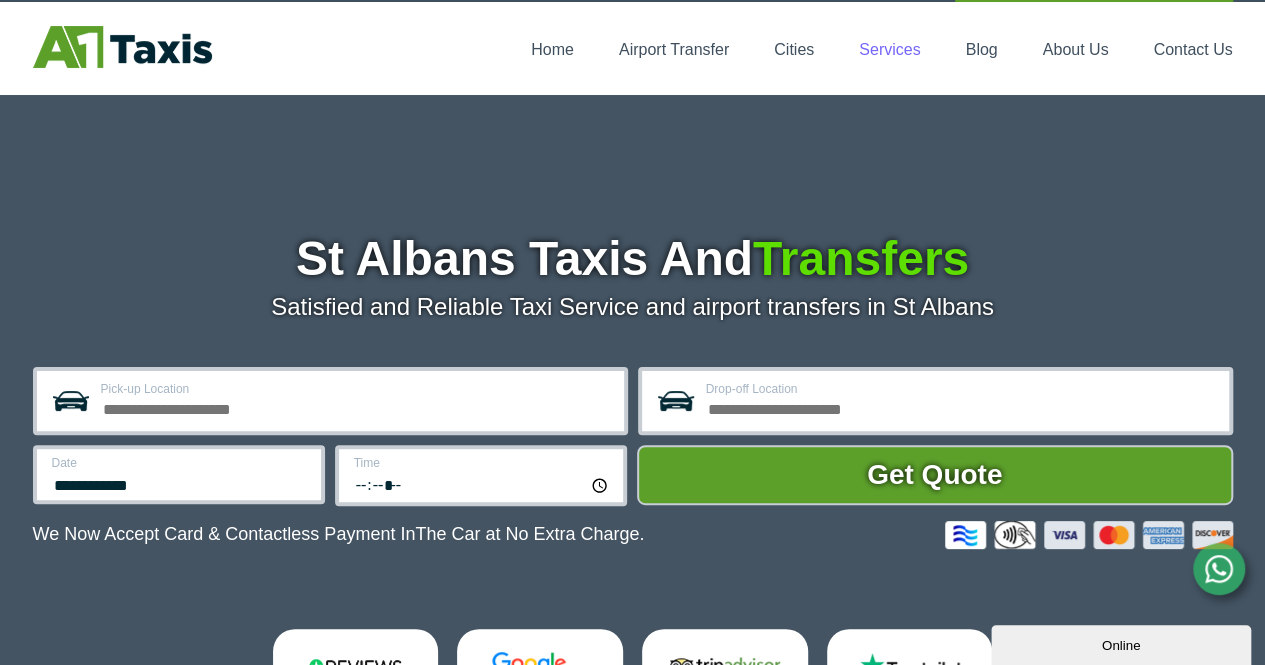 click on "Services" at bounding box center [889, 49] 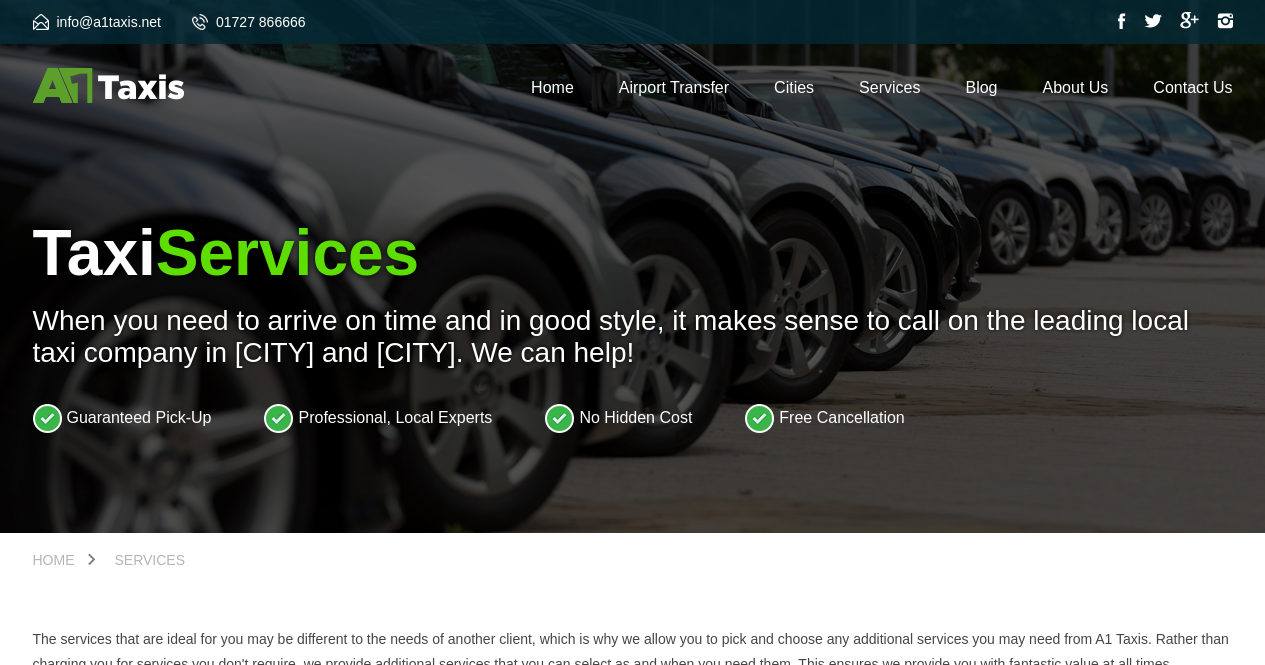 scroll, scrollTop: 0, scrollLeft: 0, axis: both 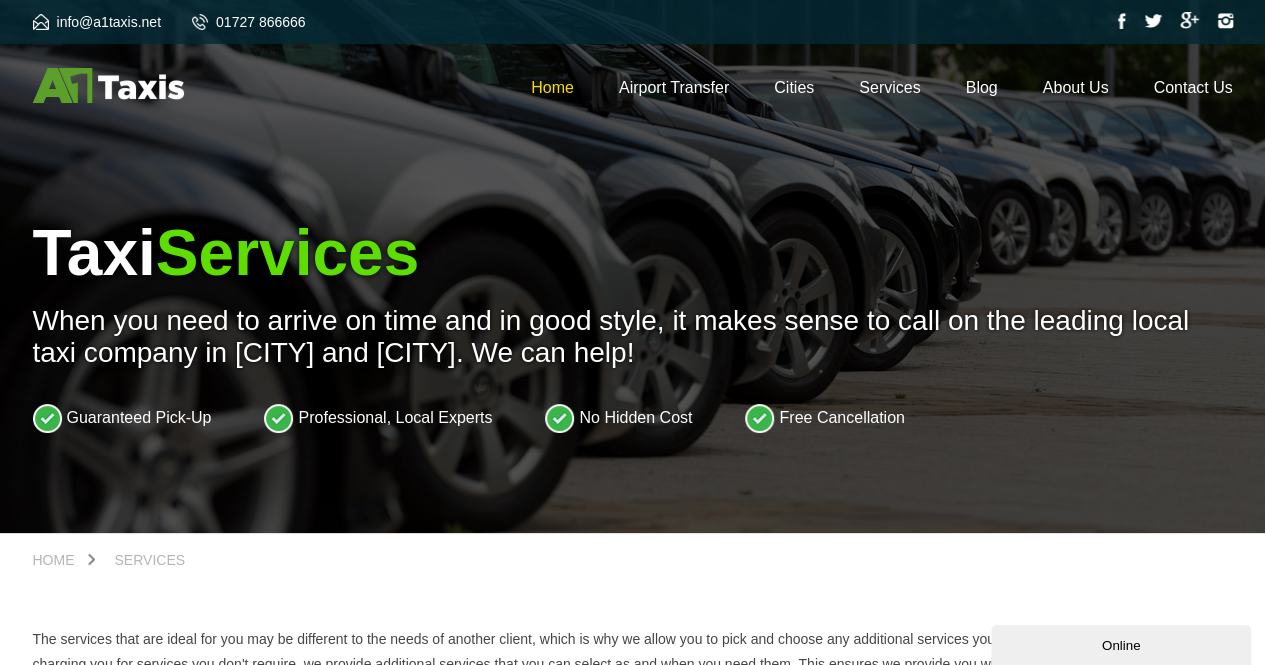 click on "Home" at bounding box center (552, 87) 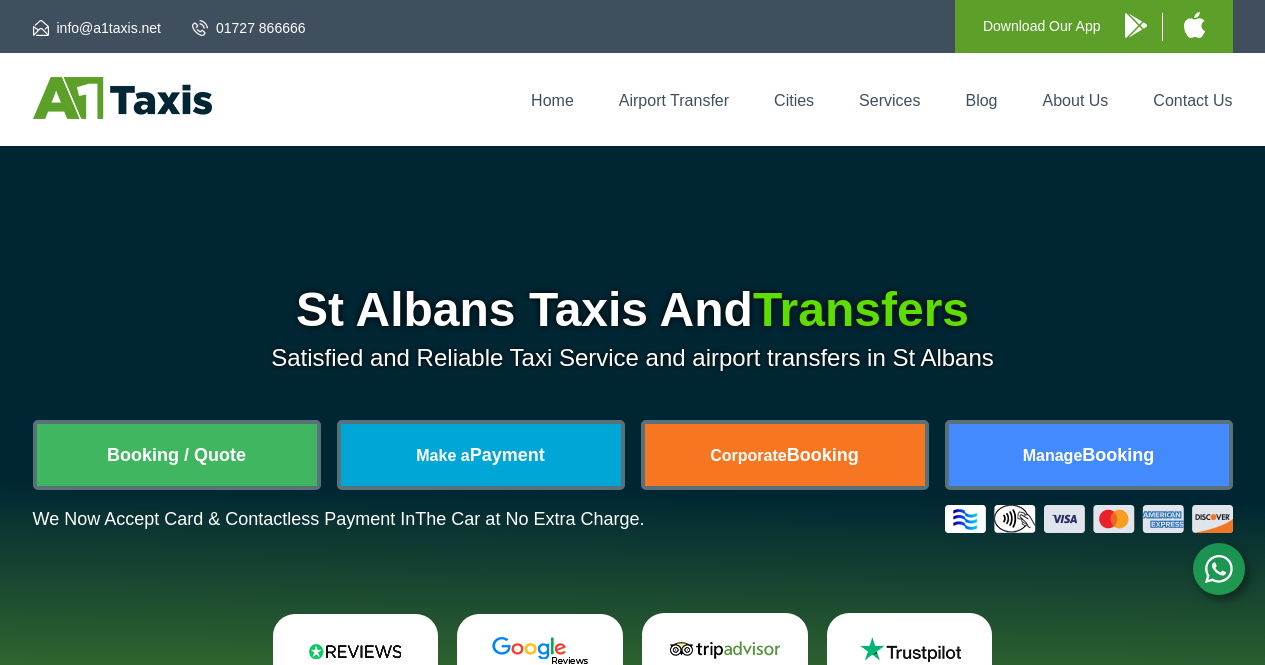 scroll, scrollTop: 0, scrollLeft: 0, axis: both 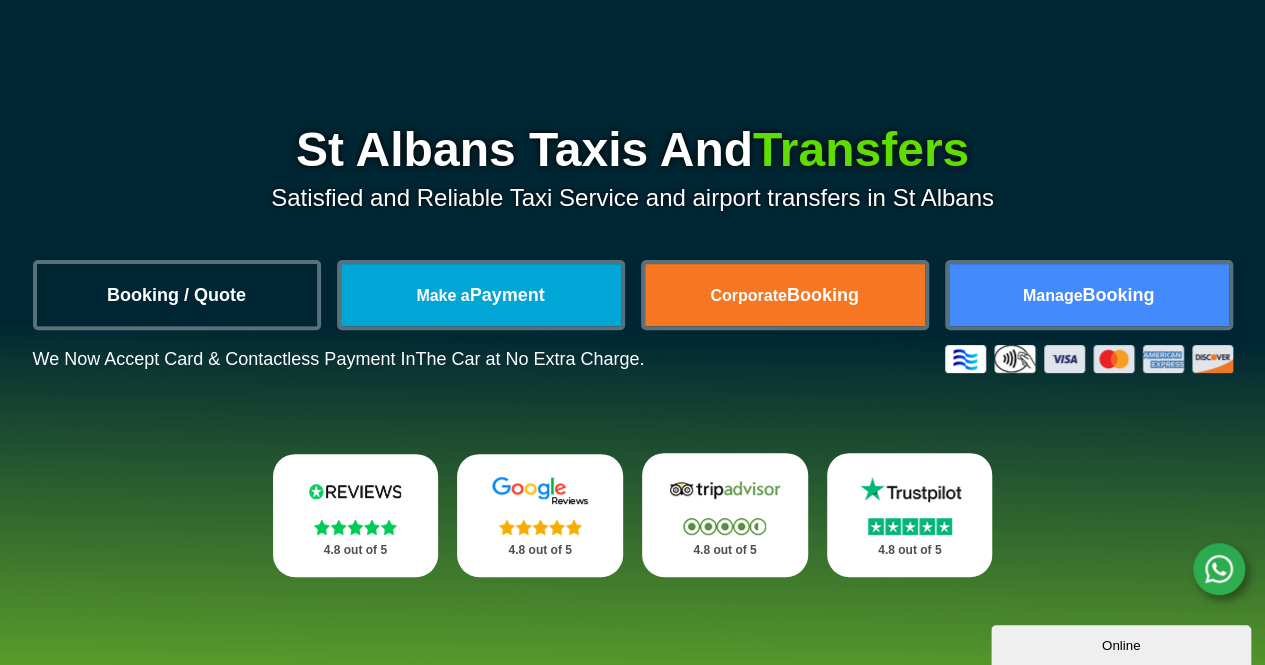 click on "Booking / Quote" at bounding box center (177, 295) 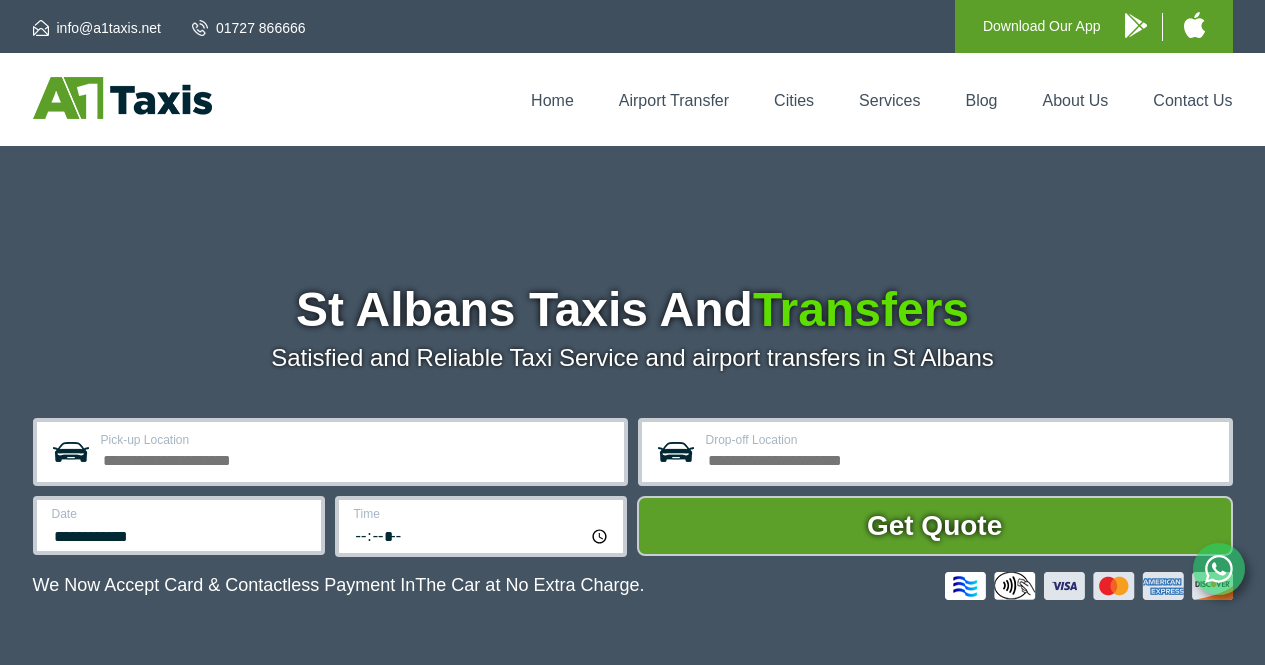 scroll, scrollTop: 0, scrollLeft: 0, axis: both 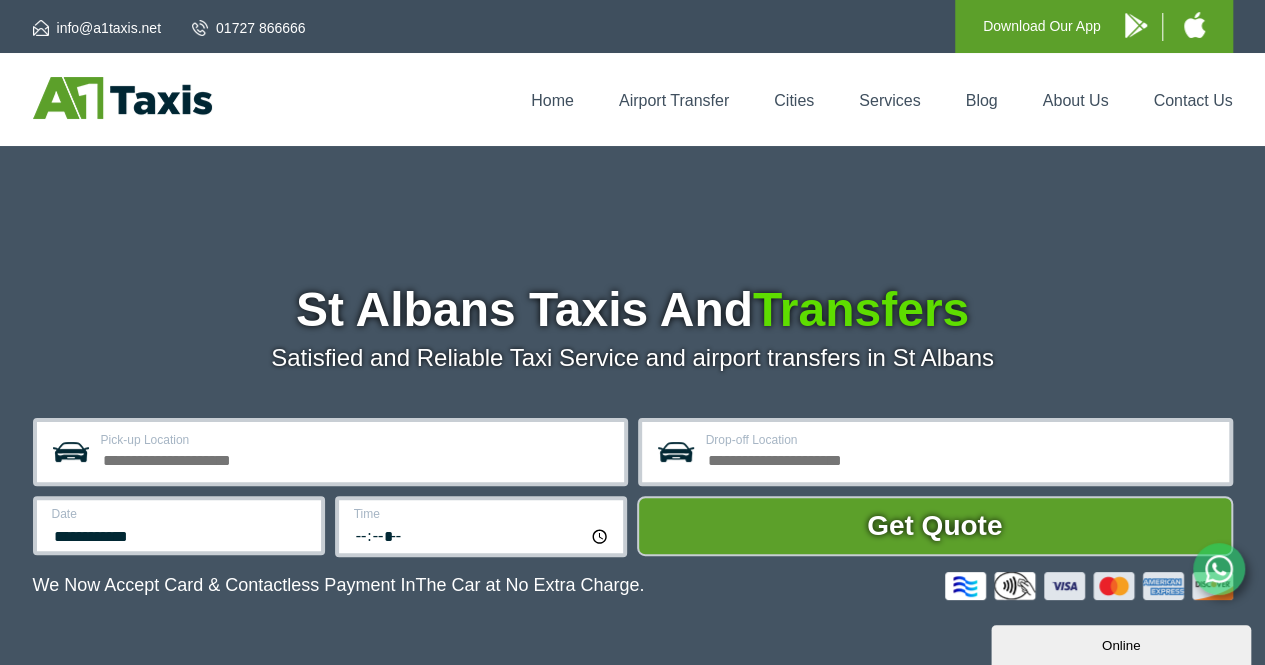 click on "Pick-up Location" at bounding box center (330, 452) 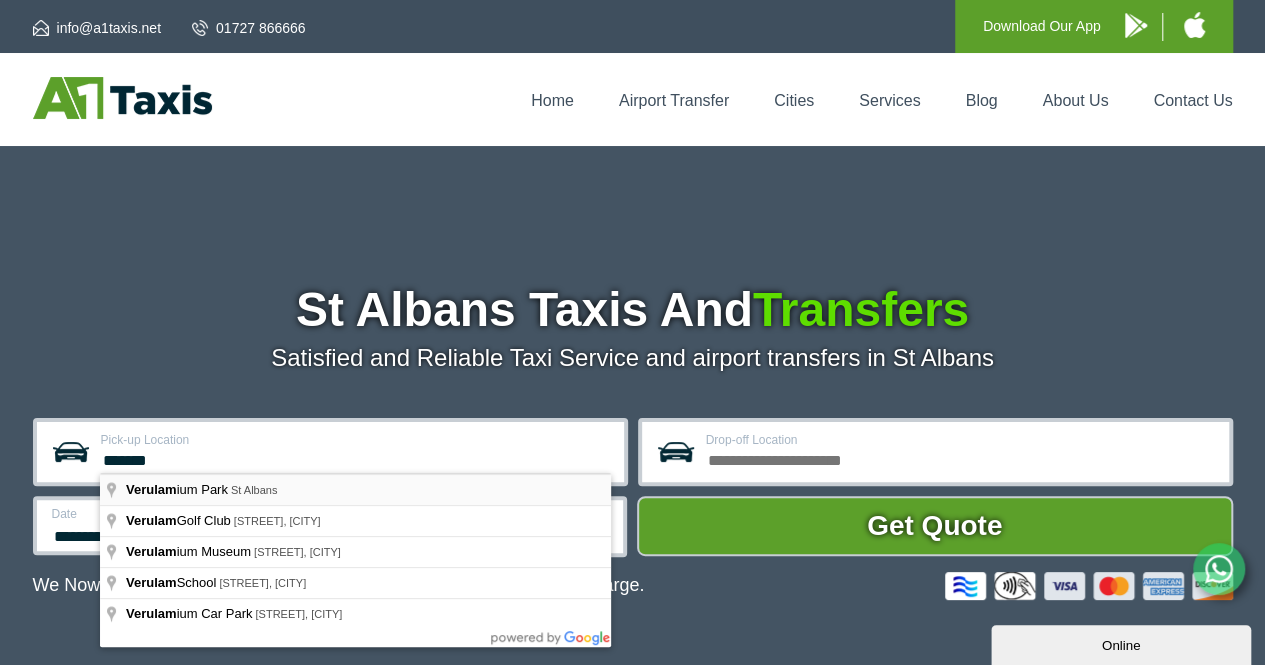 type on "*******" 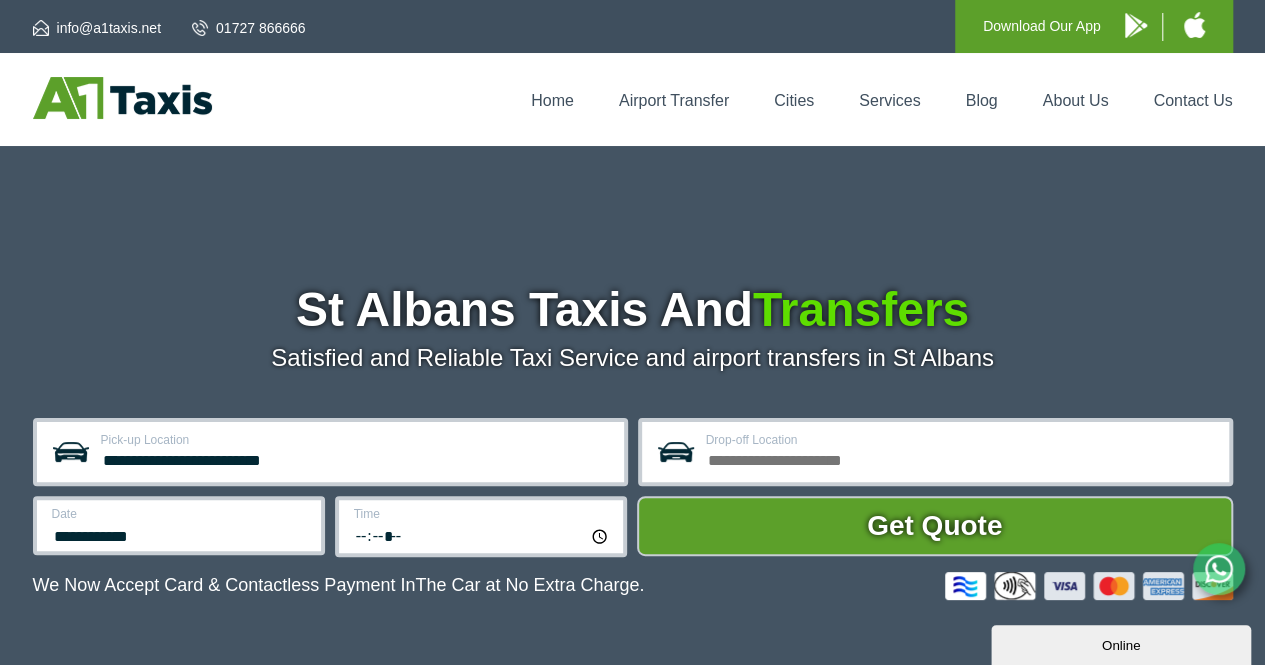 click on "Drop-off Location" at bounding box center [961, 458] 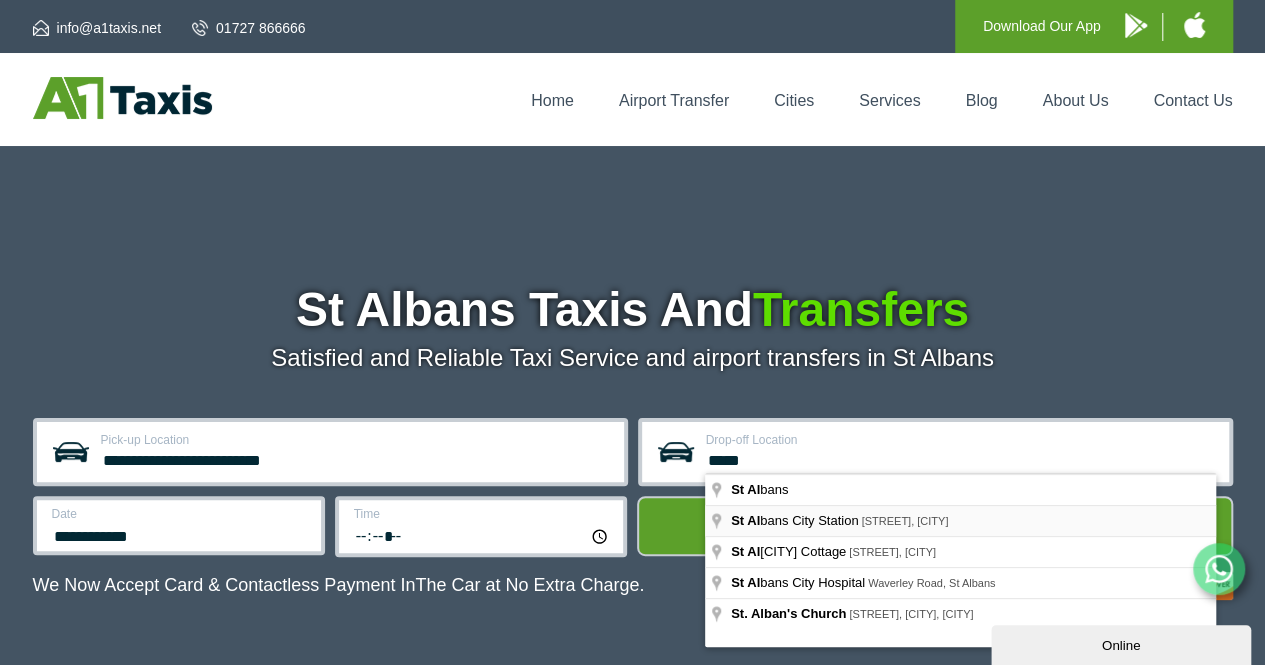 type on "*****" 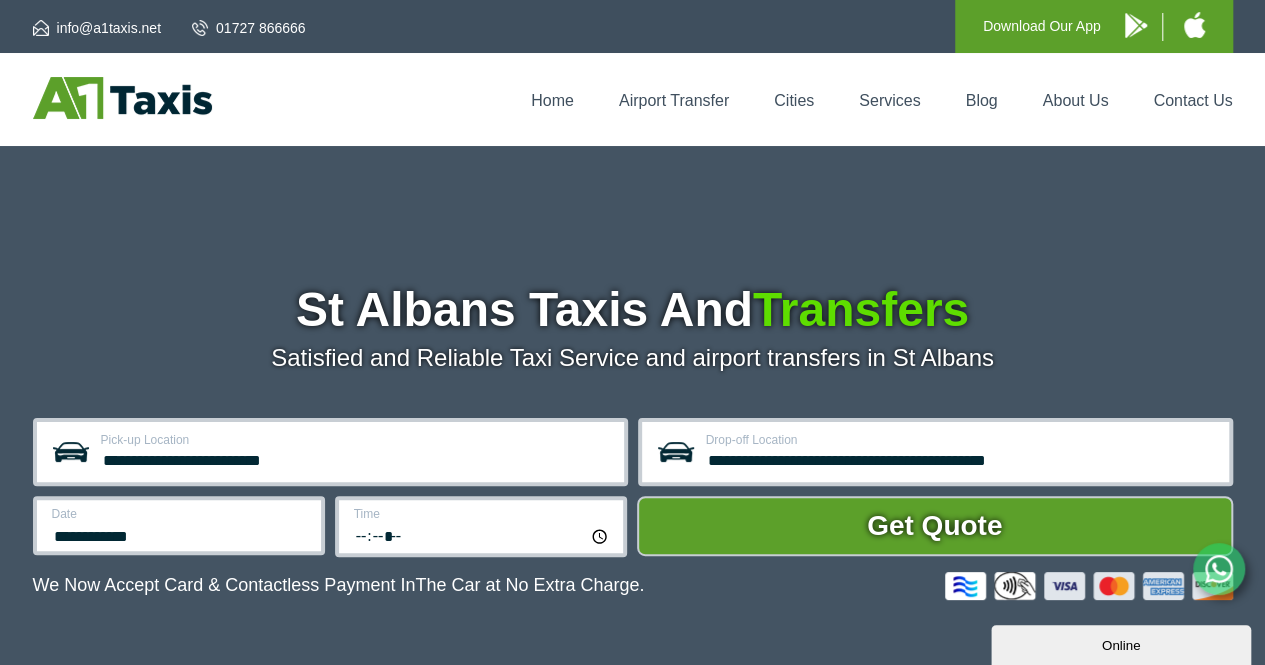 click on "**********" at bounding box center (356, 458) 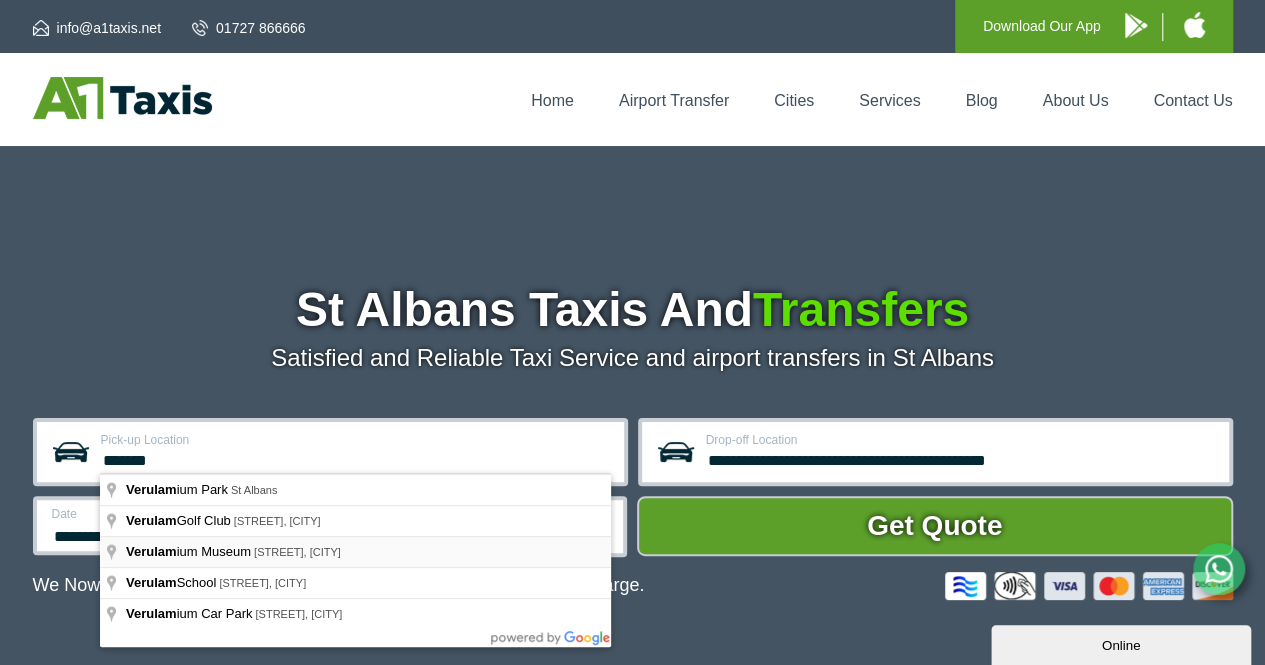 type on "*******" 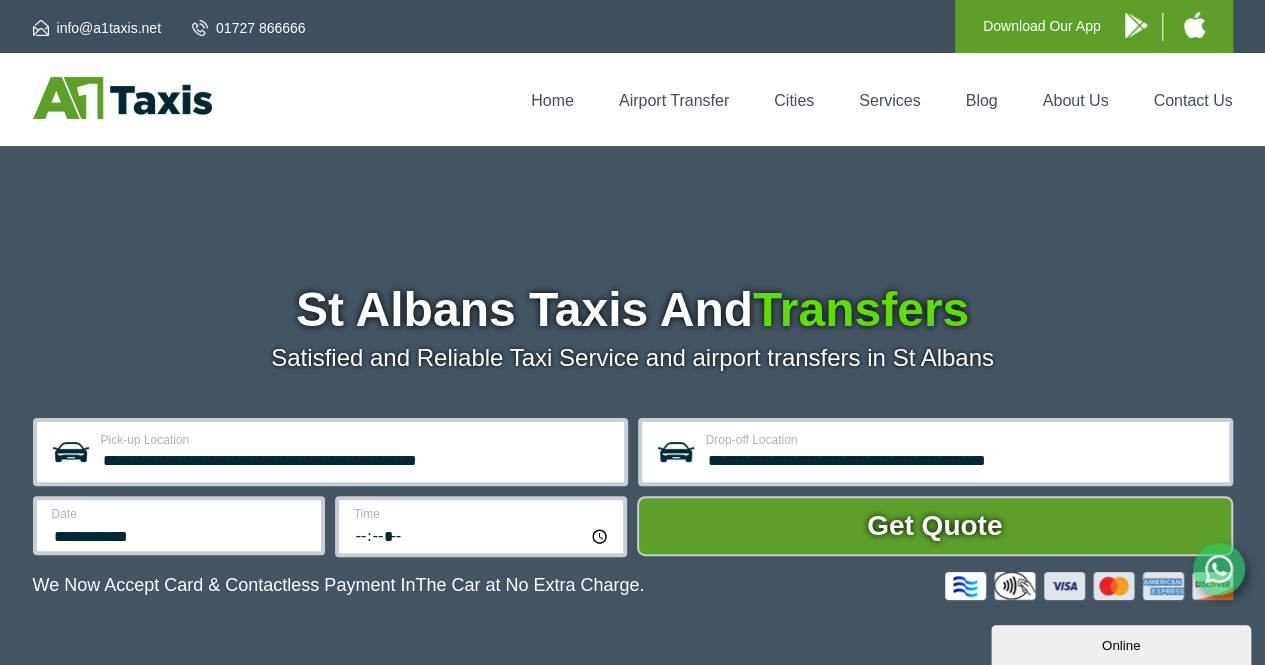 click on "**********" at bounding box center [330, 452] 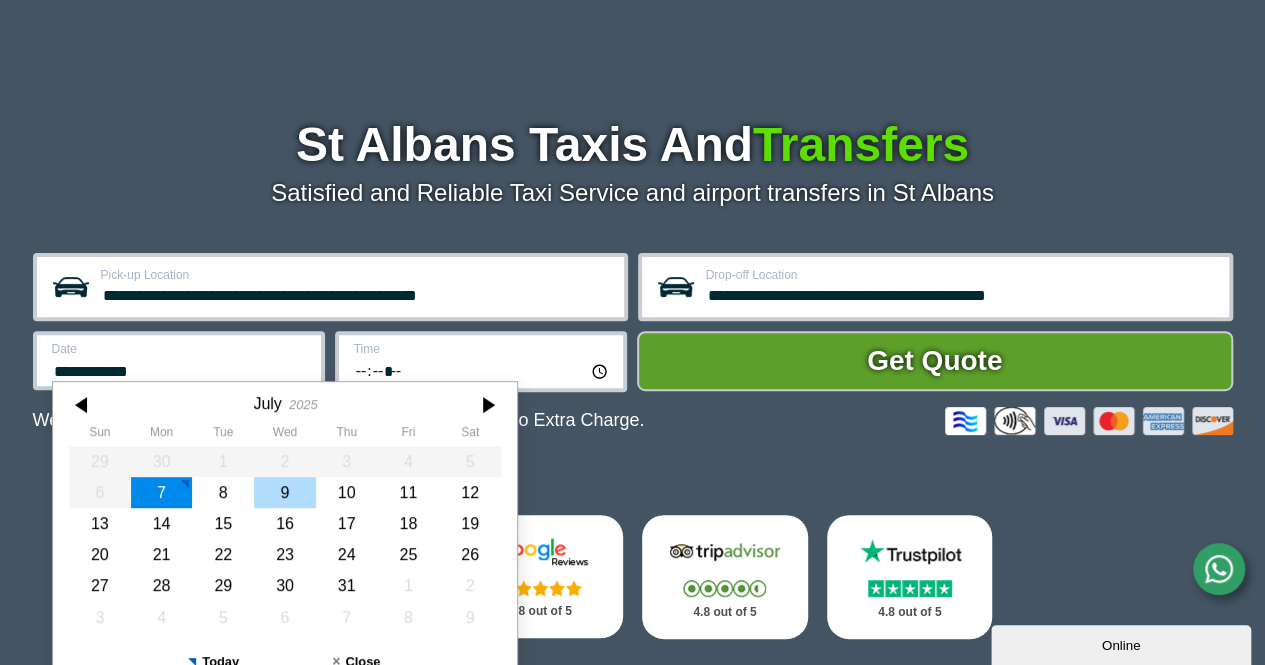 click on "9" at bounding box center (285, 492) 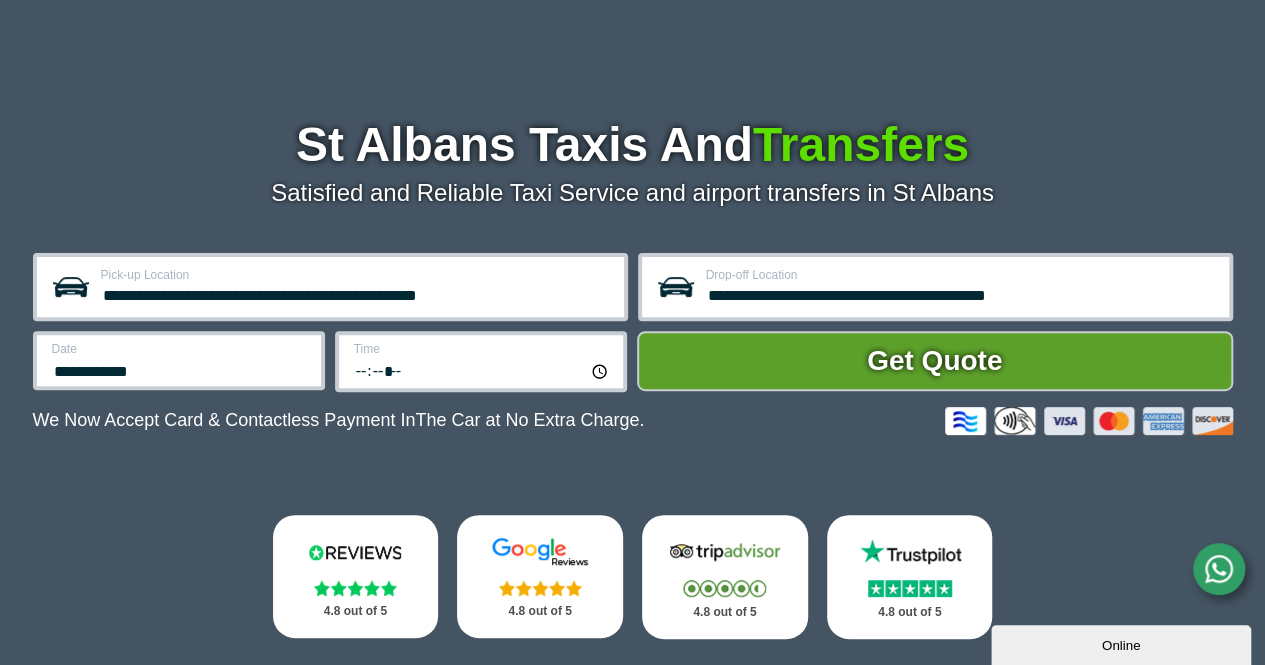 click on "*****" at bounding box center (482, 370) 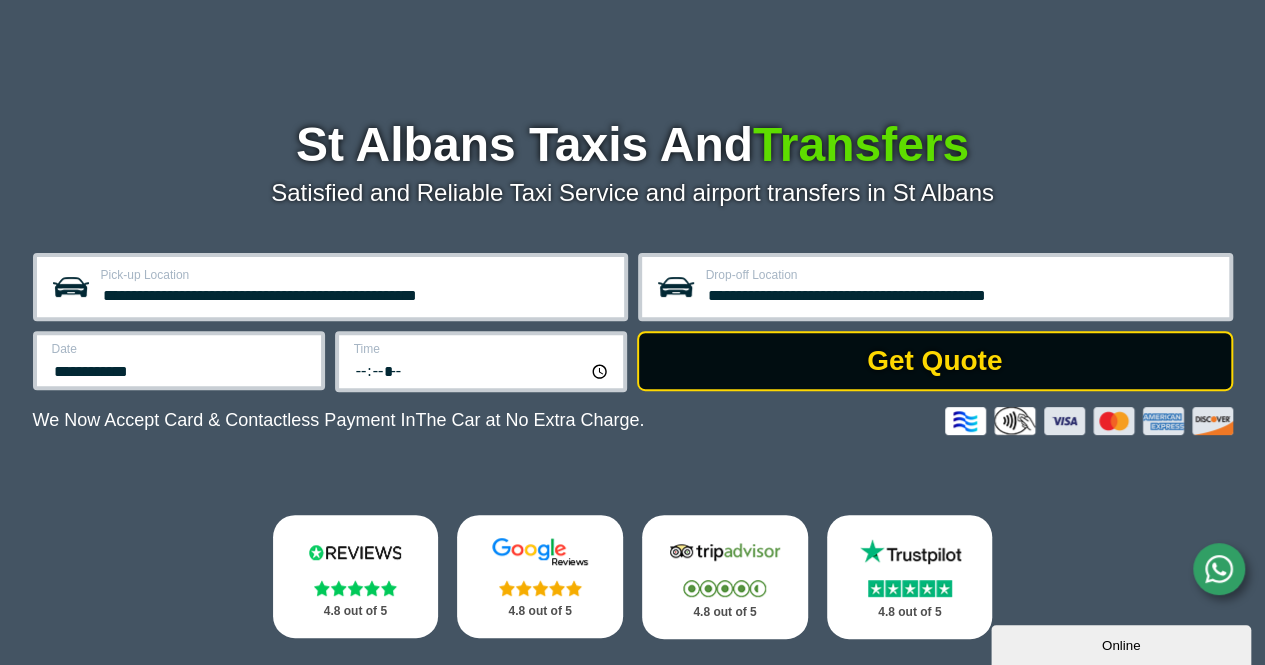 click on "Get Quote" at bounding box center (935, 361) 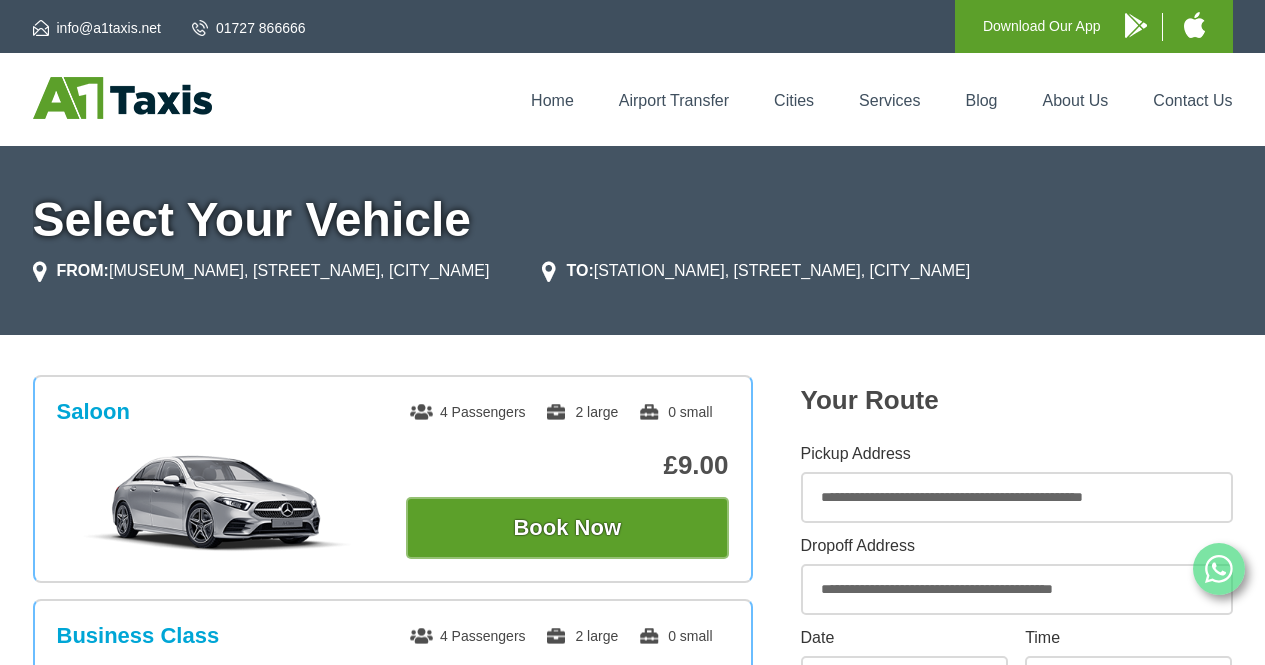 scroll, scrollTop: 0, scrollLeft: 0, axis: both 